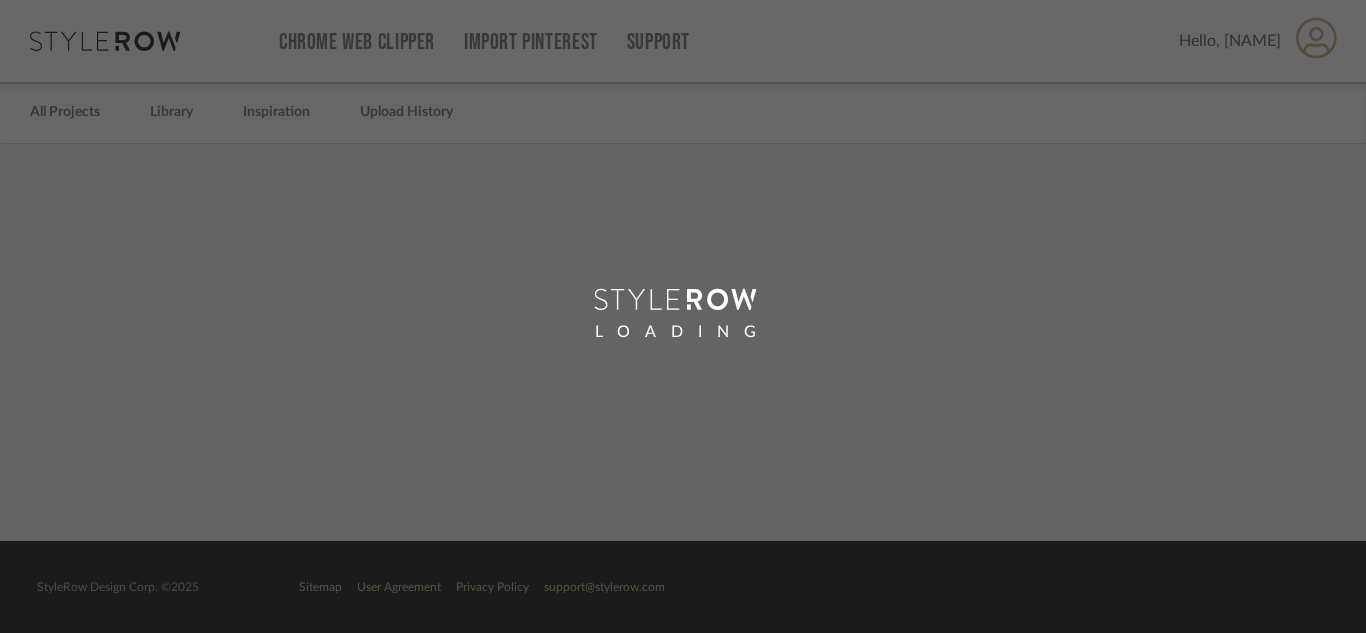 scroll, scrollTop: 0, scrollLeft: 0, axis: both 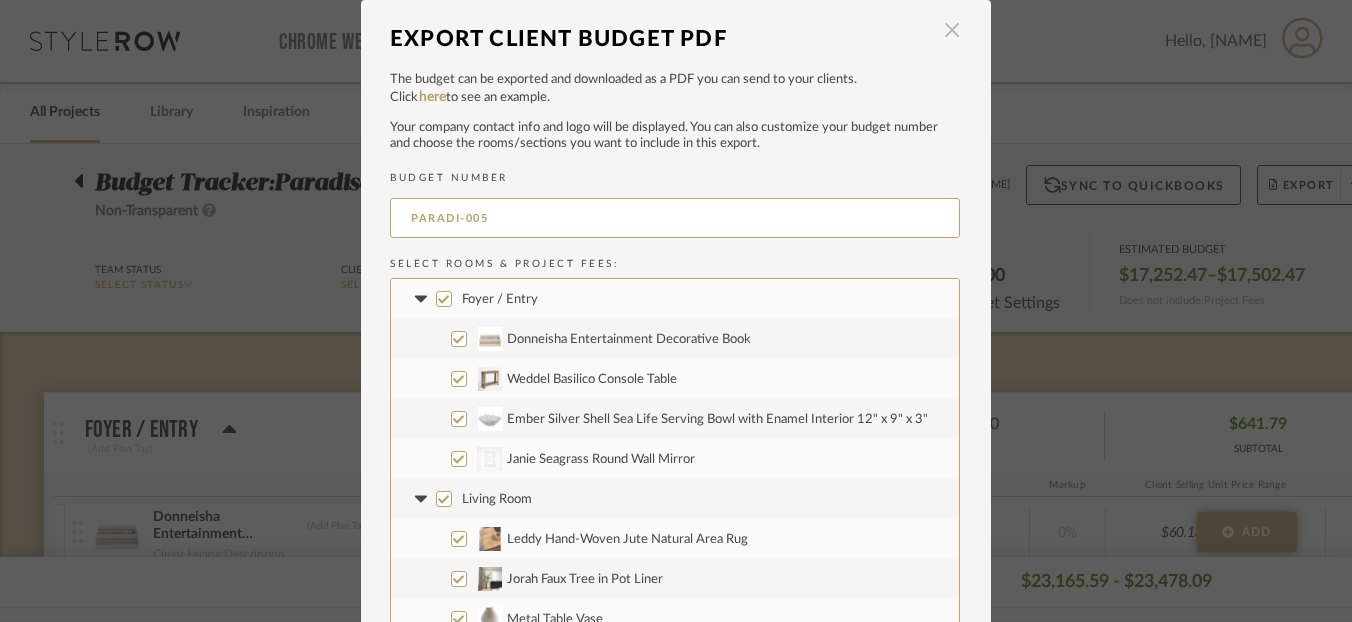 click at bounding box center (952, 31) 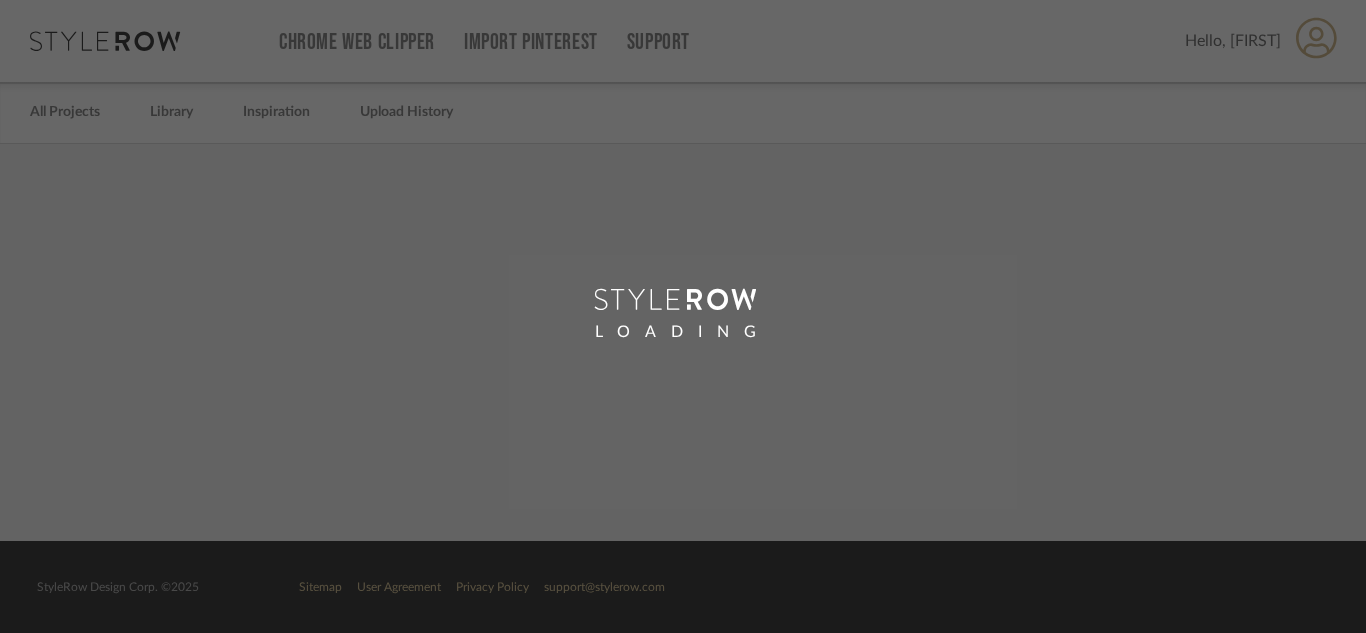 scroll, scrollTop: 0, scrollLeft: 0, axis: both 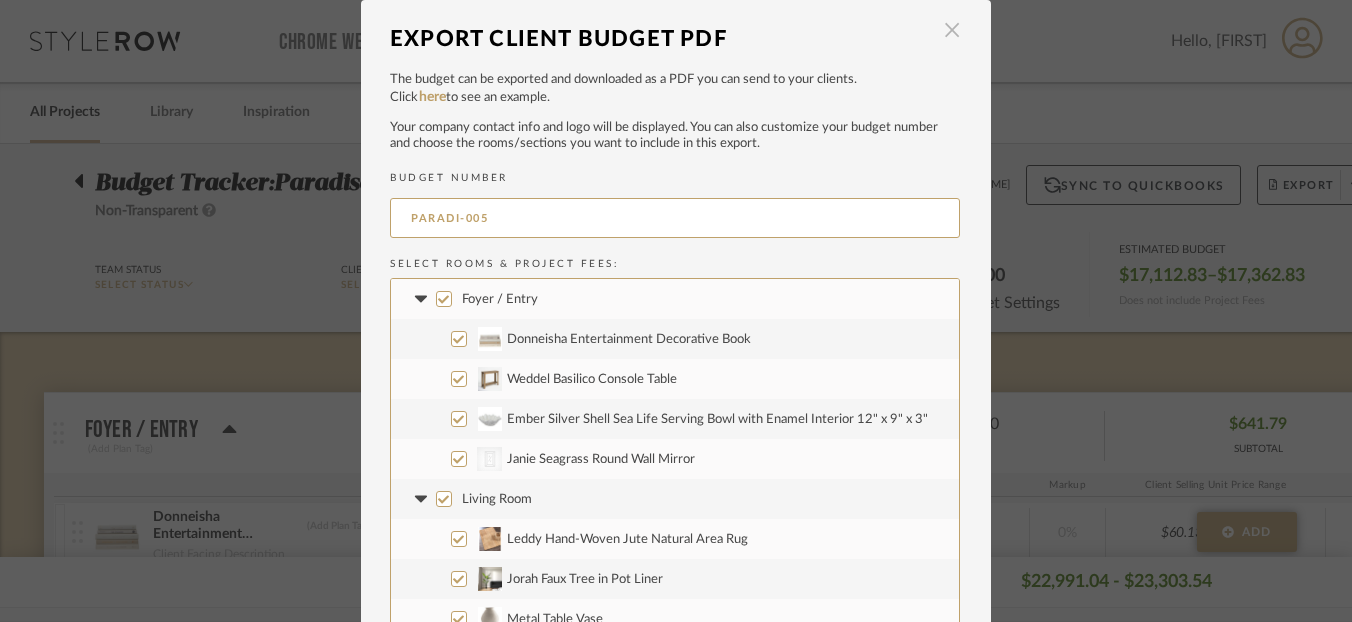 click at bounding box center [952, 31] 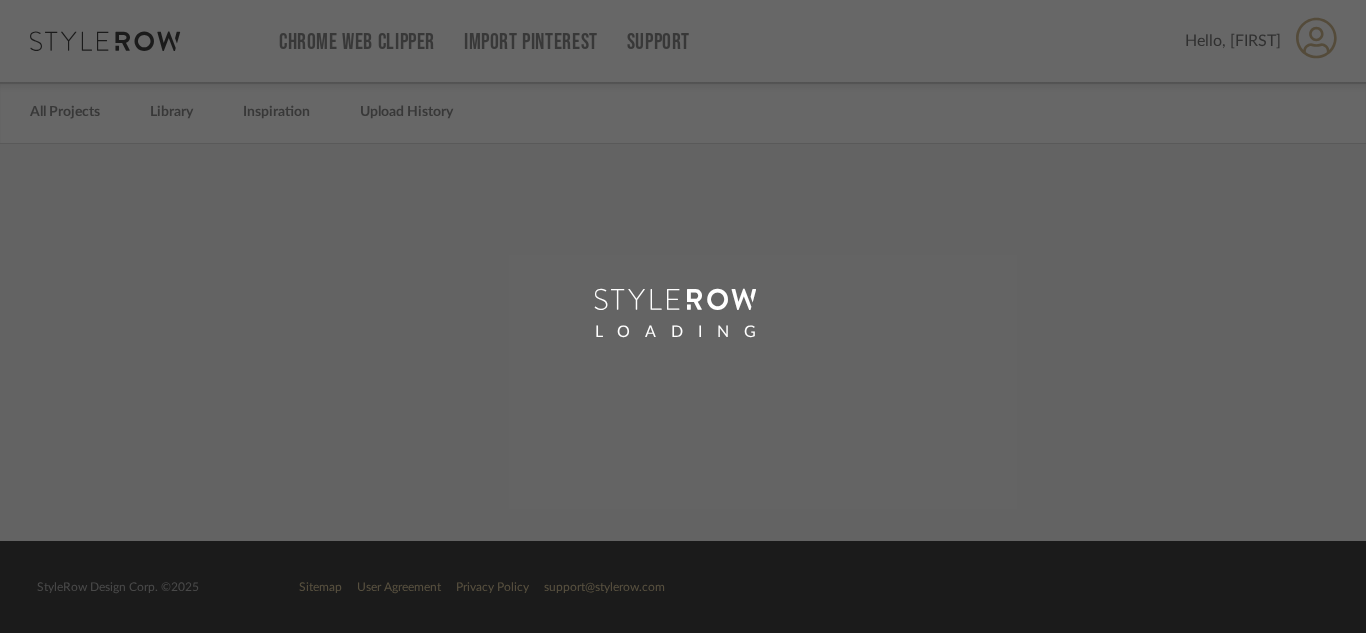 scroll, scrollTop: 0, scrollLeft: 0, axis: both 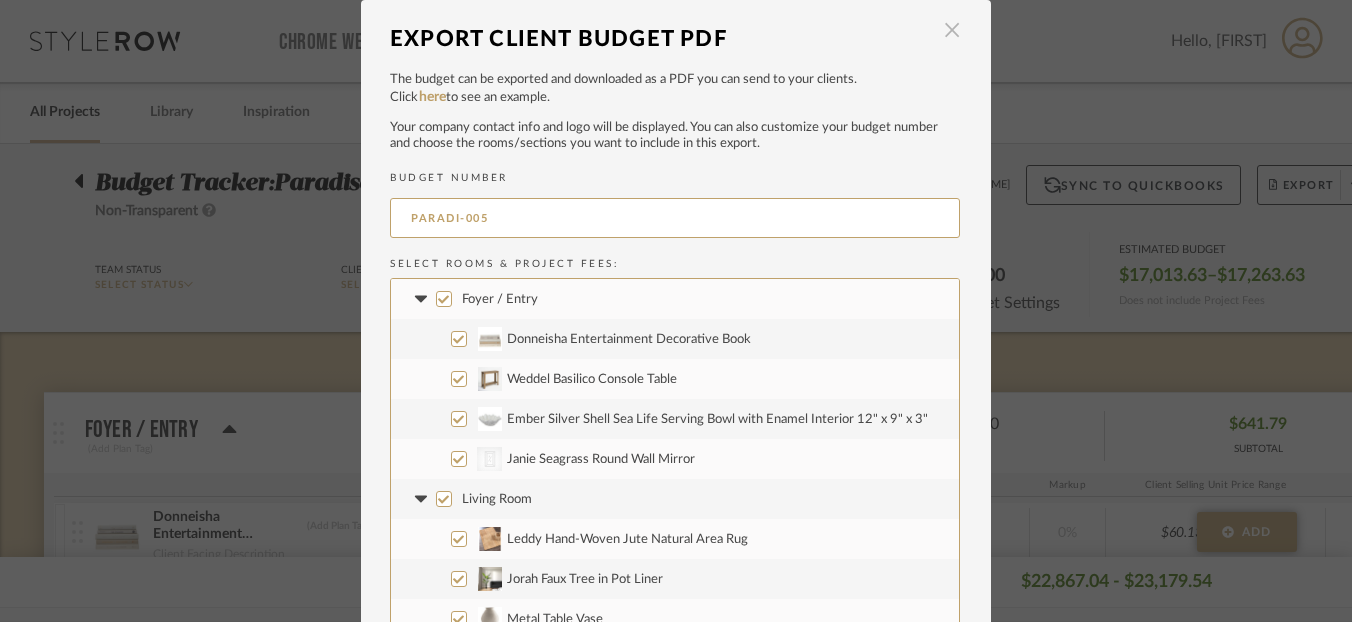 click at bounding box center (952, 31) 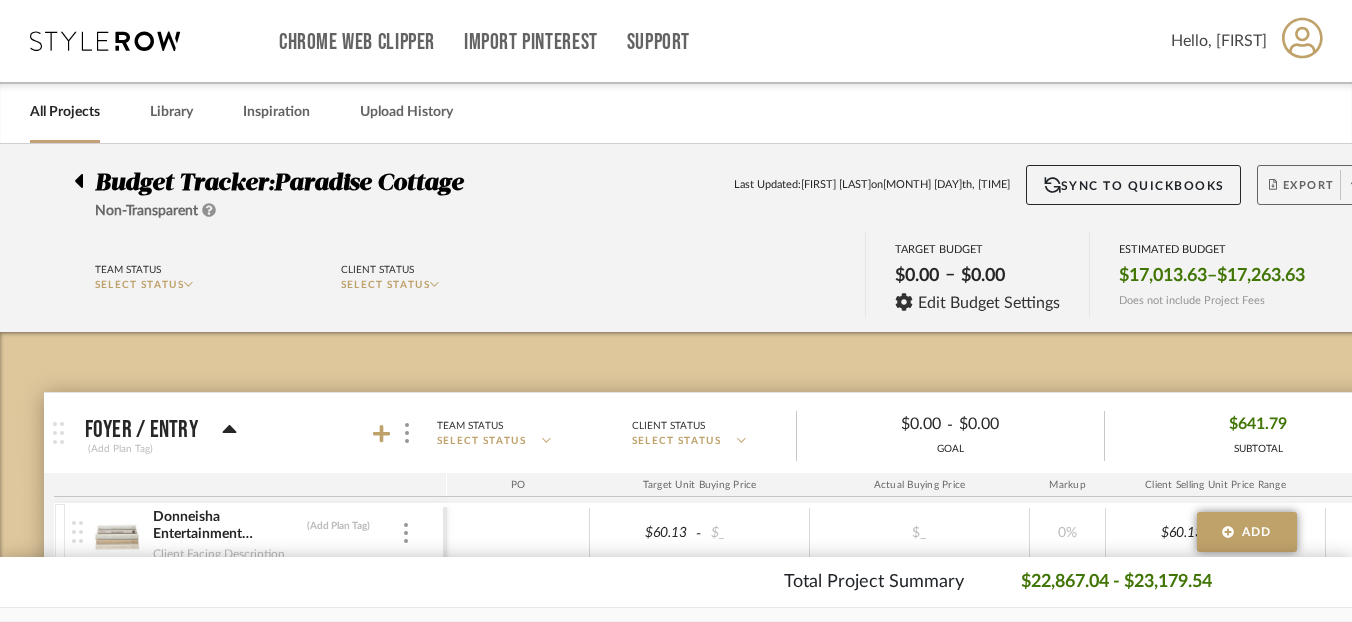 click on "Export" at bounding box center [1302, 193] 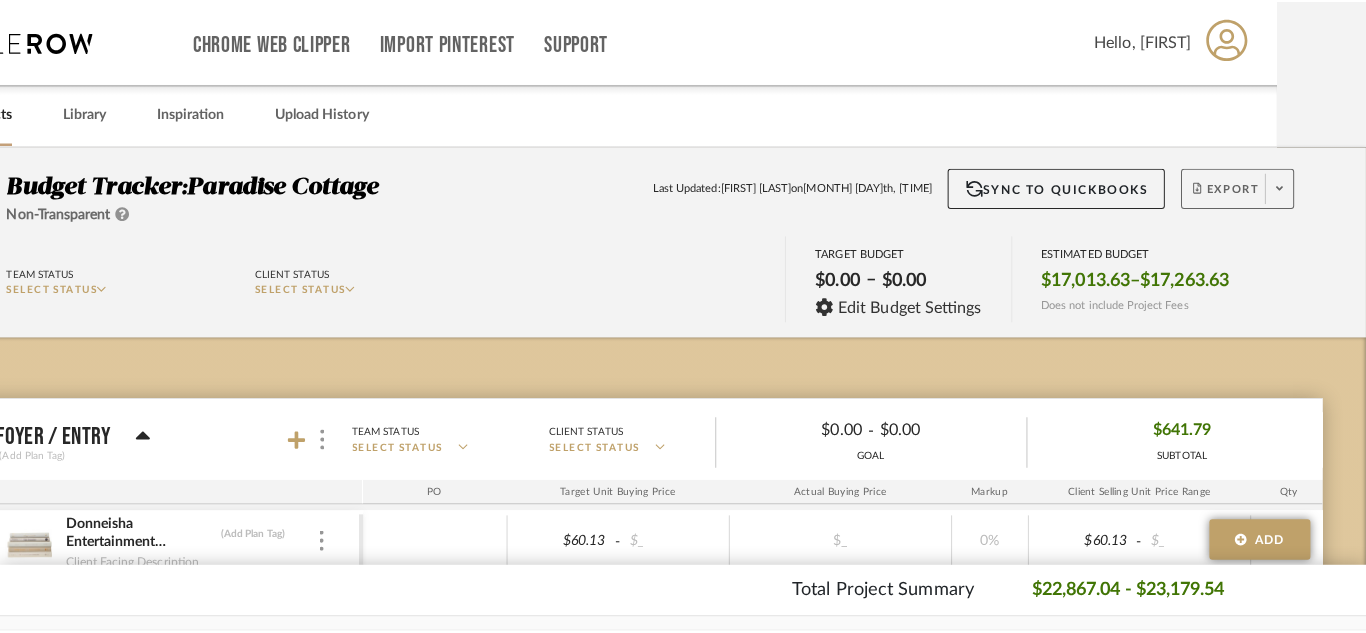 scroll, scrollTop: 0, scrollLeft: 0, axis: both 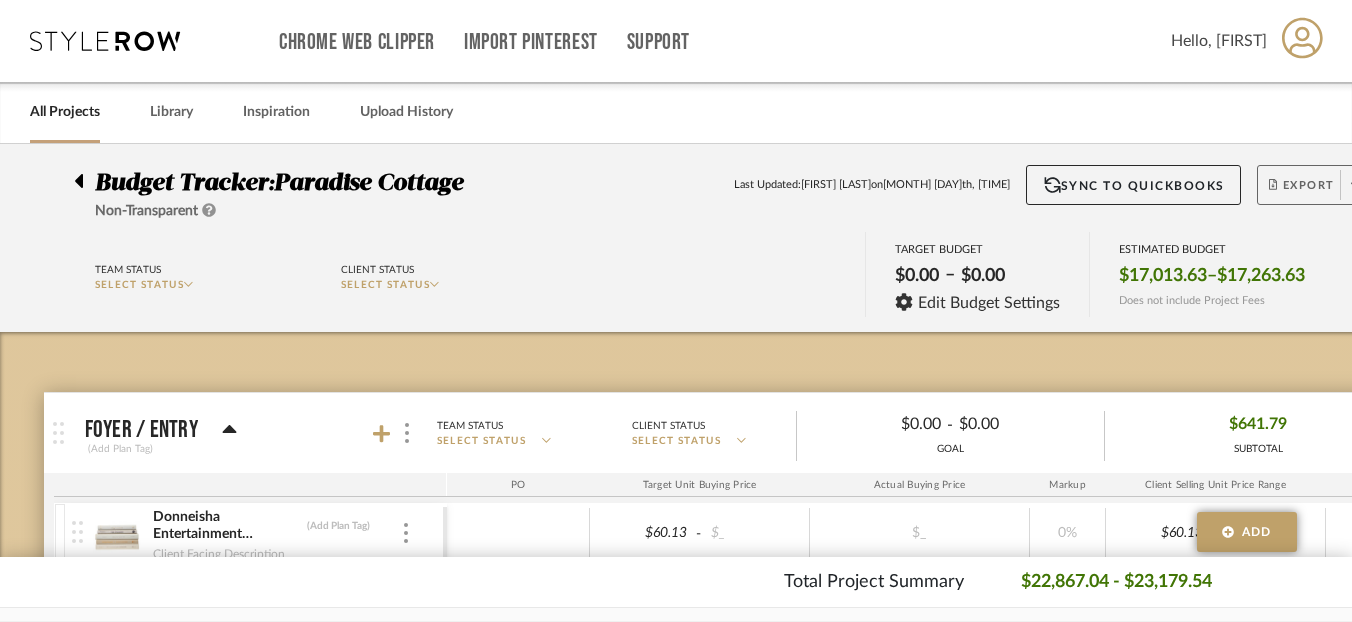 click at bounding box center [1273, 184] 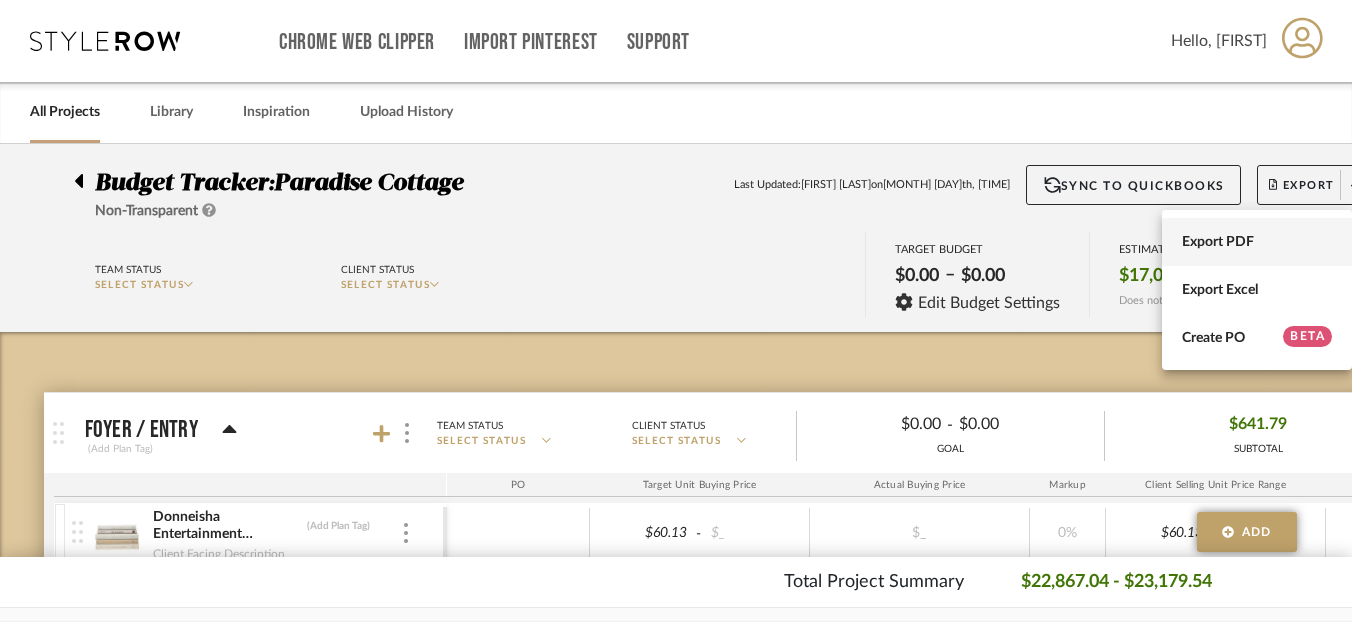 click on "Export PDF" at bounding box center (1257, 242) 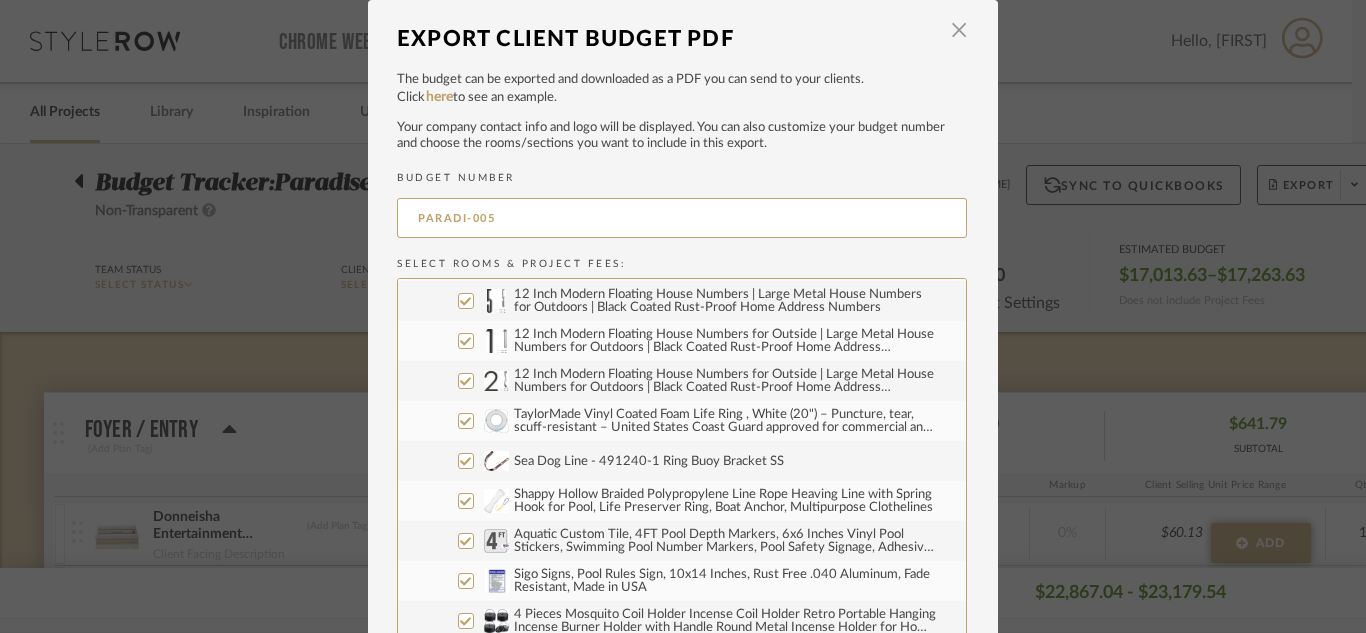 scroll, scrollTop: 3321, scrollLeft: 0, axis: vertical 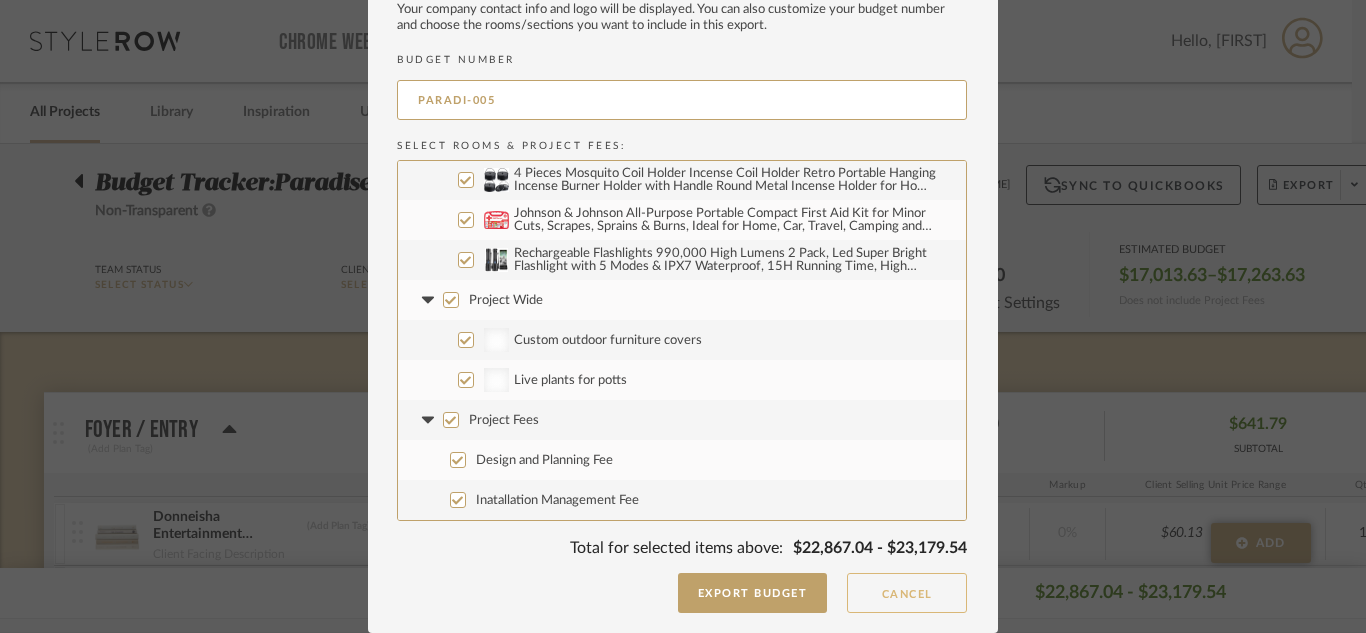 click on "Cancel" at bounding box center (907, 593) 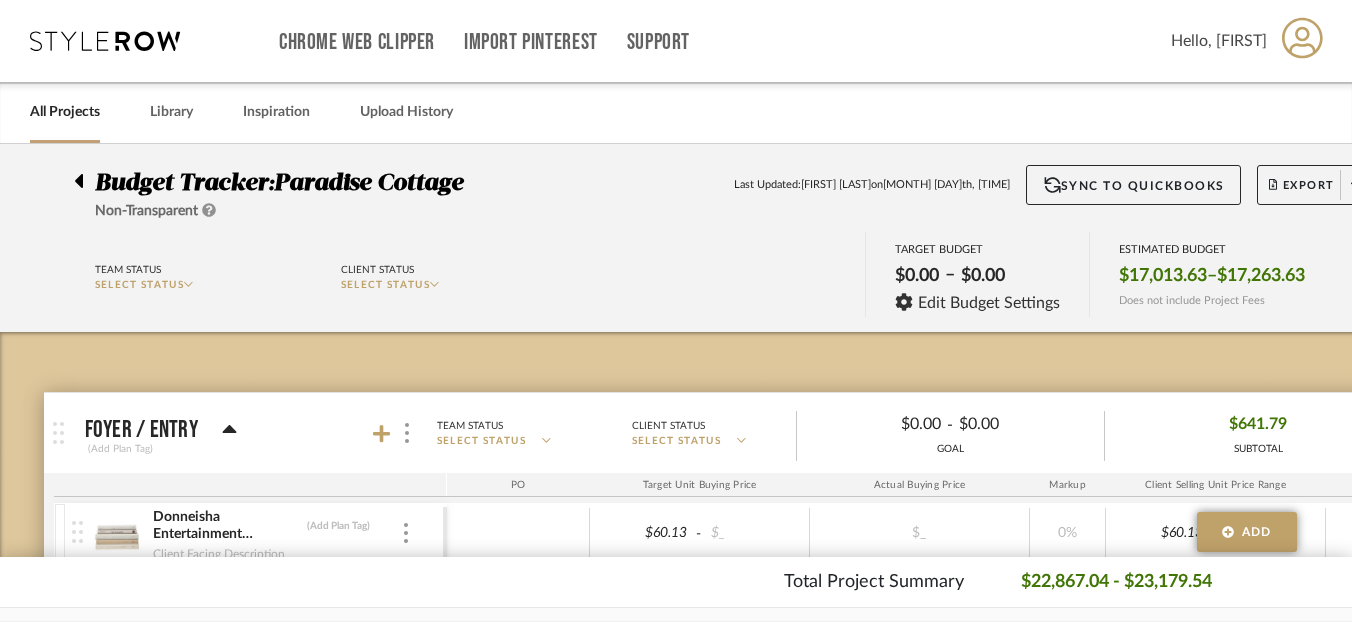 click at bounding box center (84, 177) 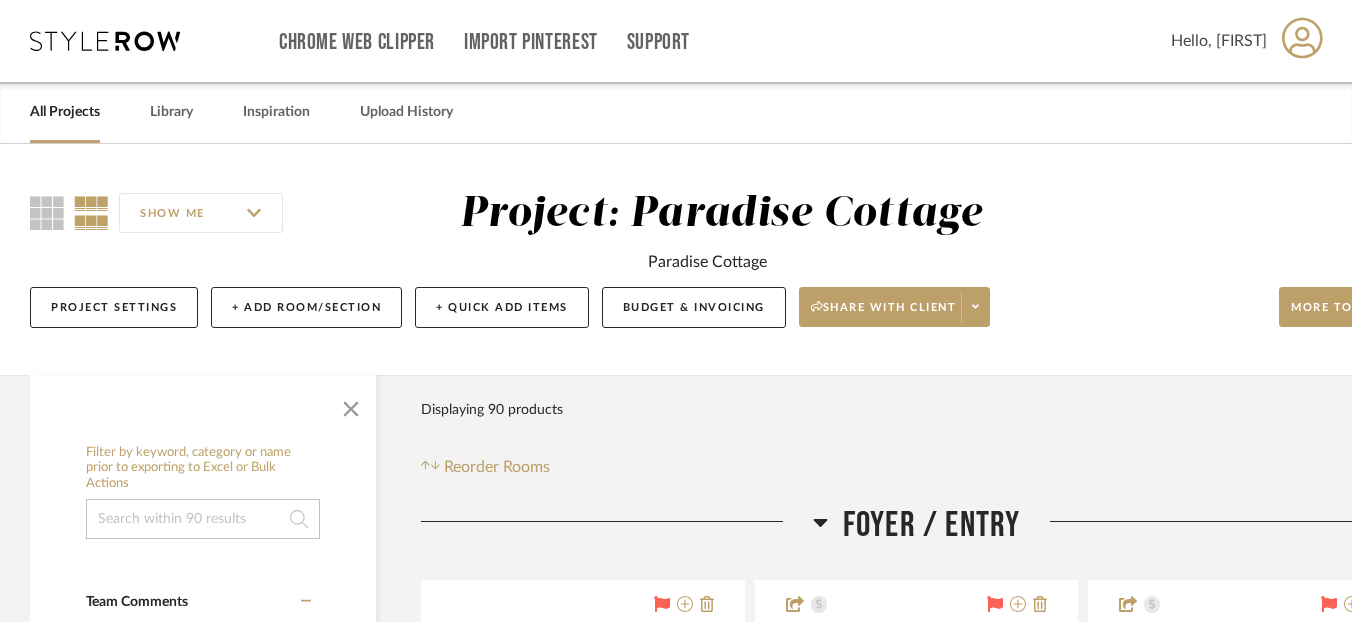 scroll, scrollTop: 0, scrollLeft: 88, axis: horizontal 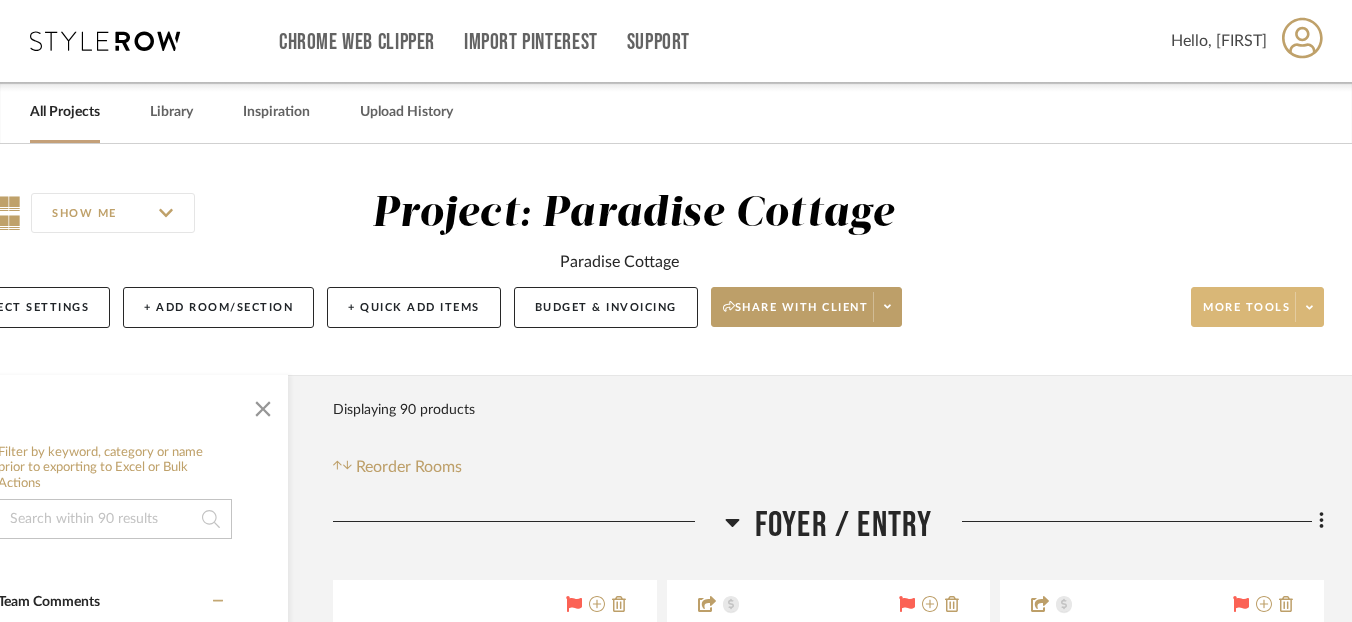 click at bounding box center (1309, 307) 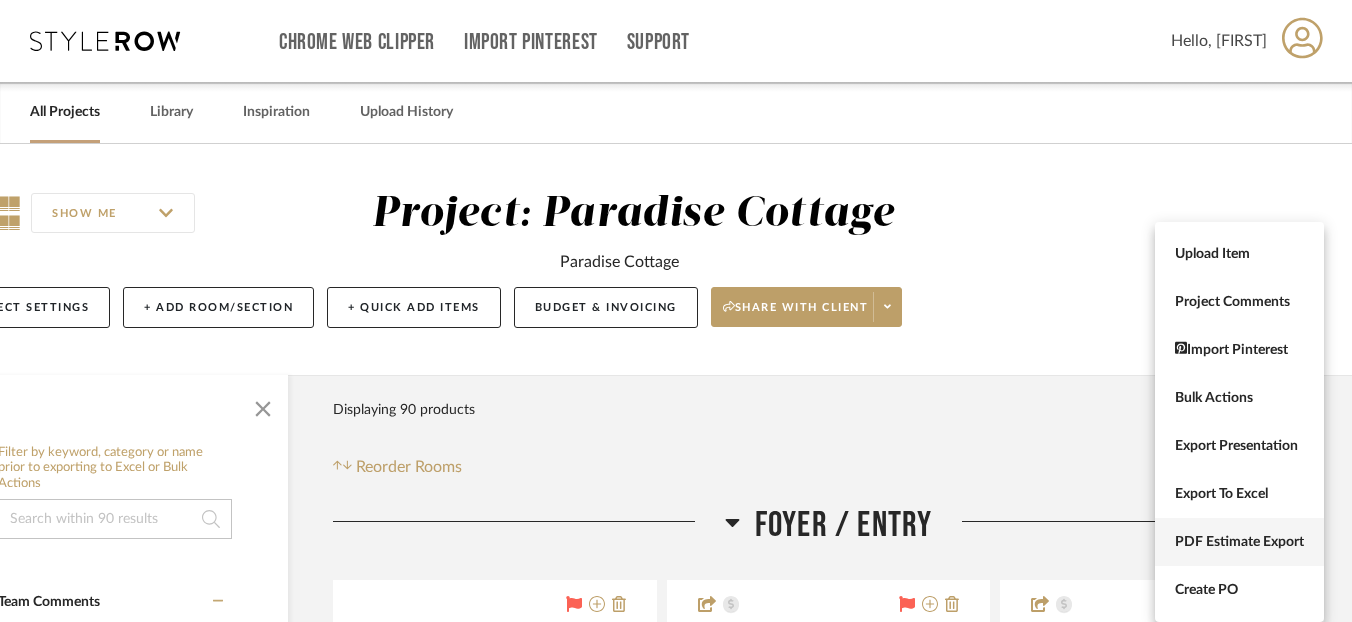 click on "PDF Estimate Export" at bounding box center [1239, 254] 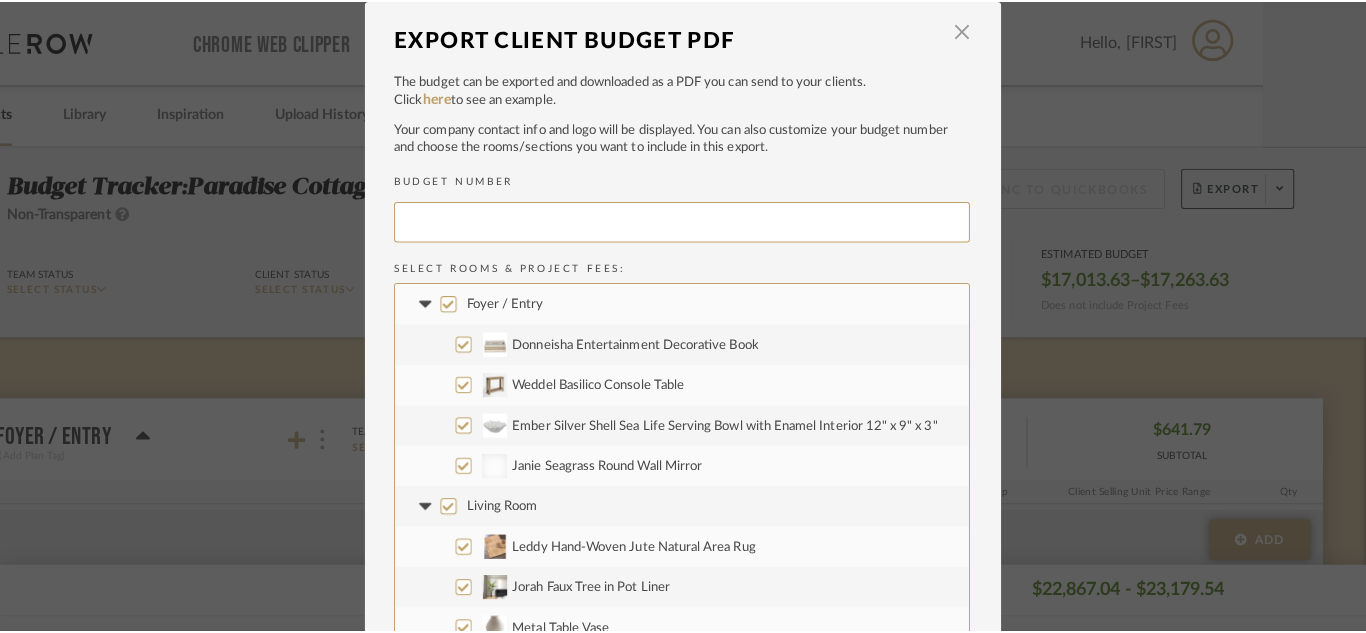 scroll, scrollTop: 0, scrollLeft: 0, axis: both 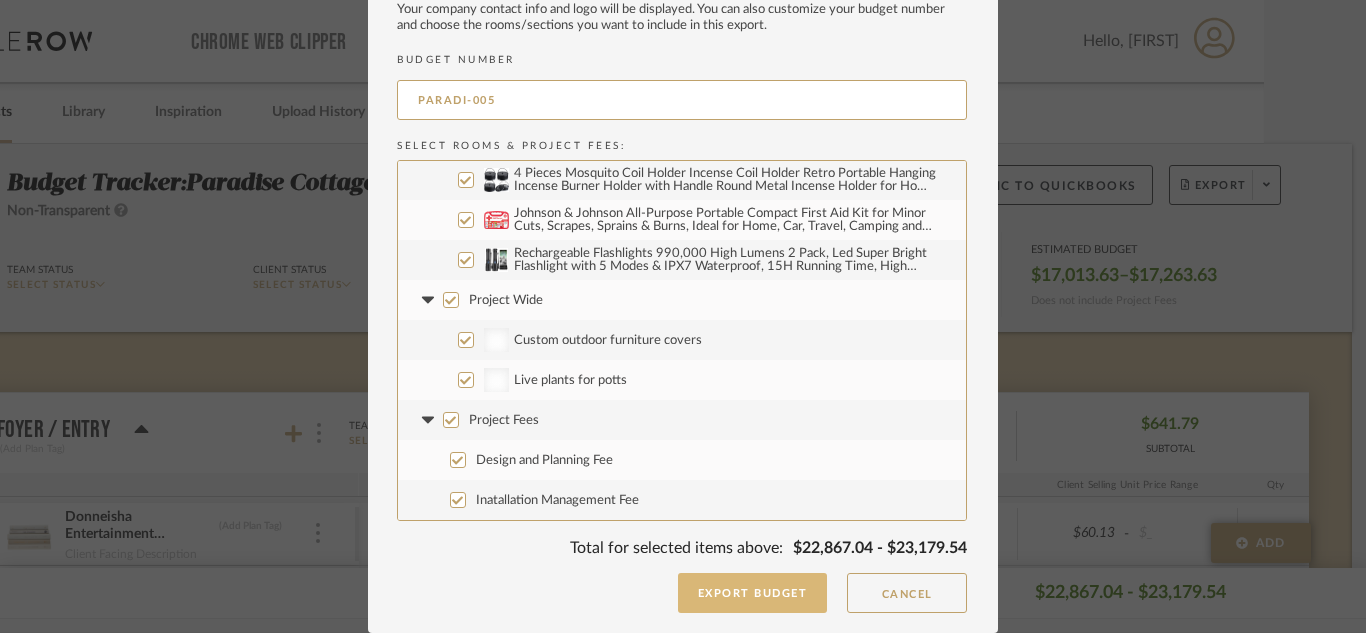 click on "Export Budget" at bounding box center (753, 593) 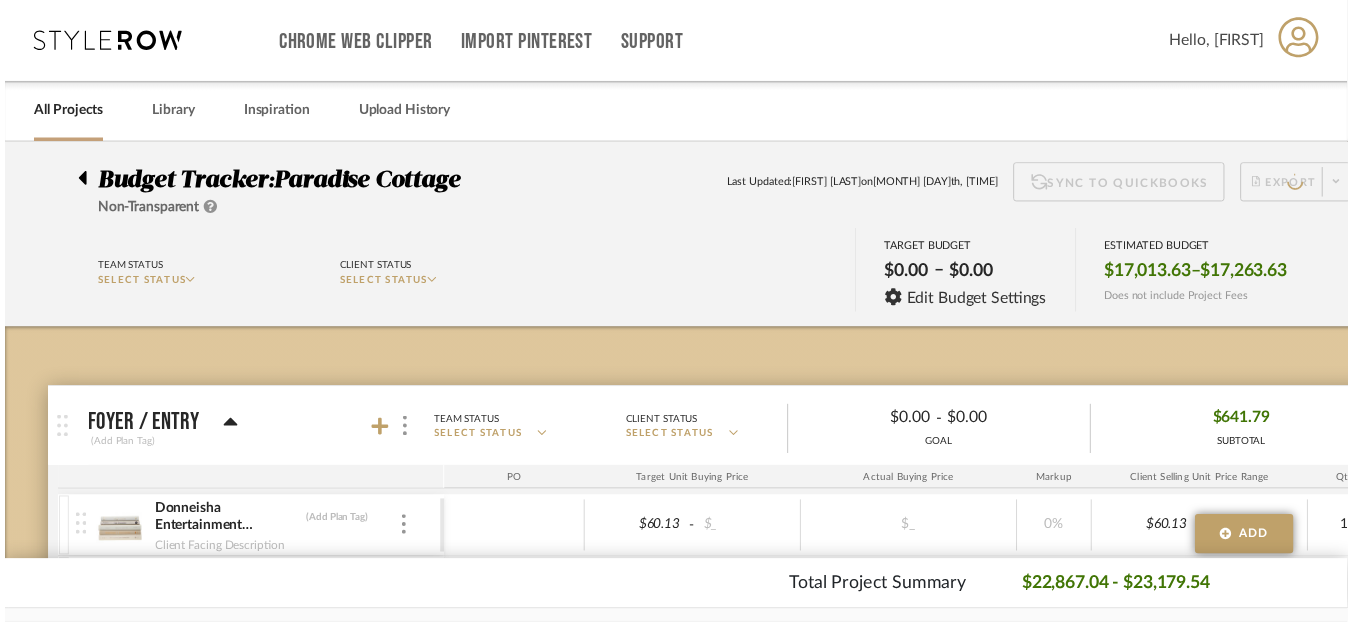scroll, scrollTop: 0, scrollLeft: 88, axis: horizontal 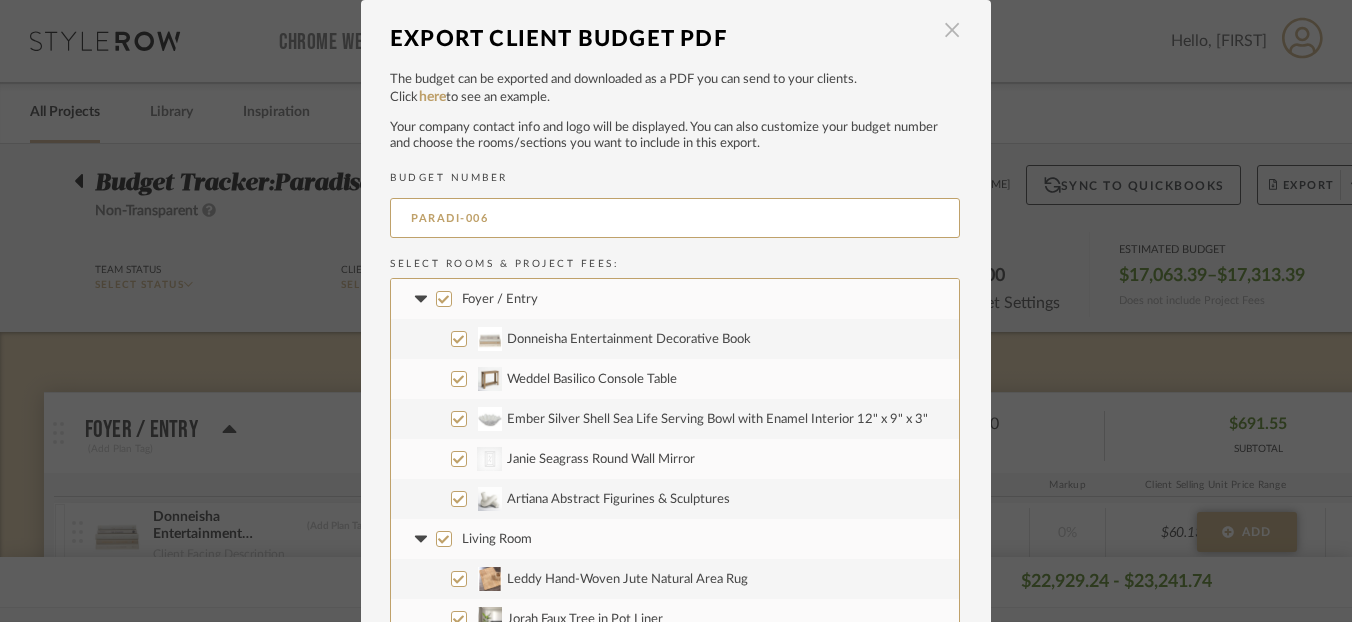click at bounding box center (952, 31) 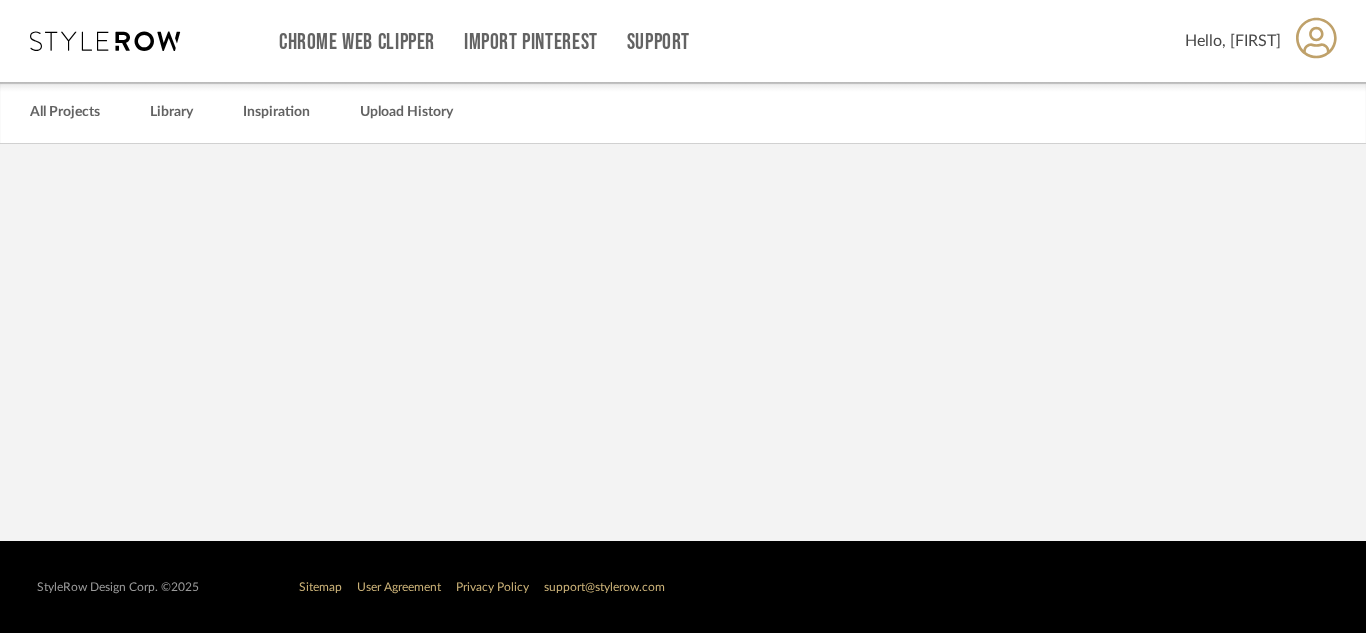 scroll, scrollTop: 0, scrollLeft: 0, axis: both 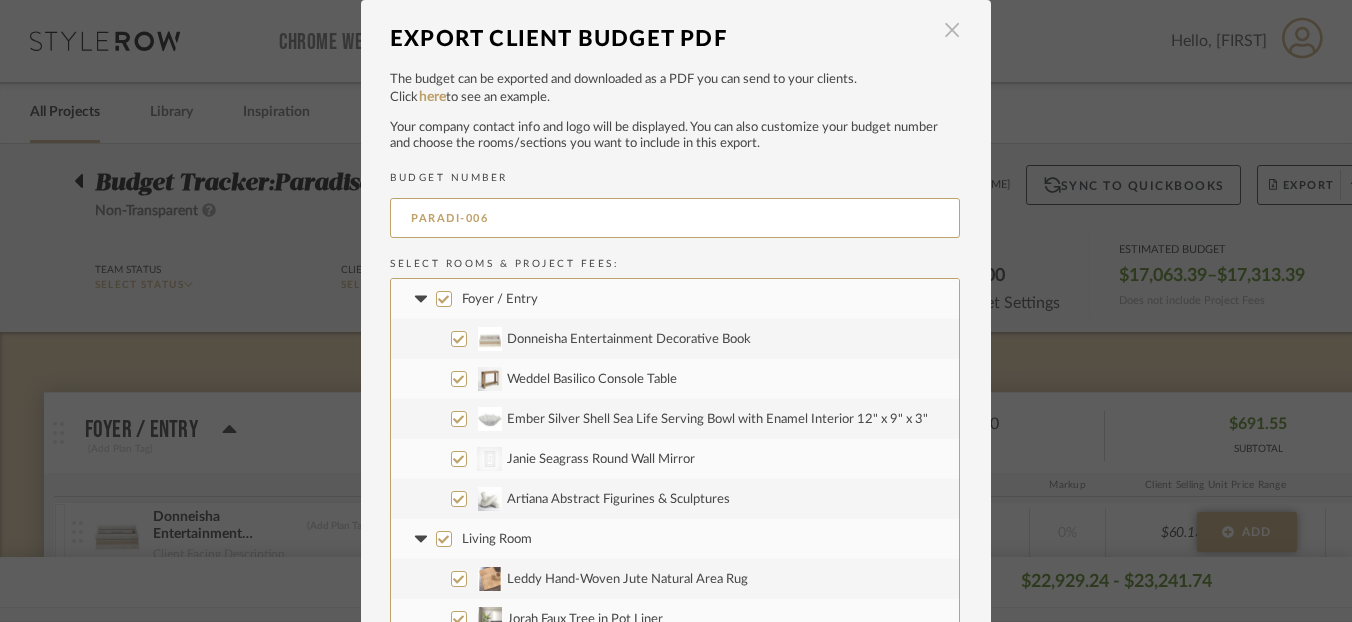 click at bounding box center [952, 31] 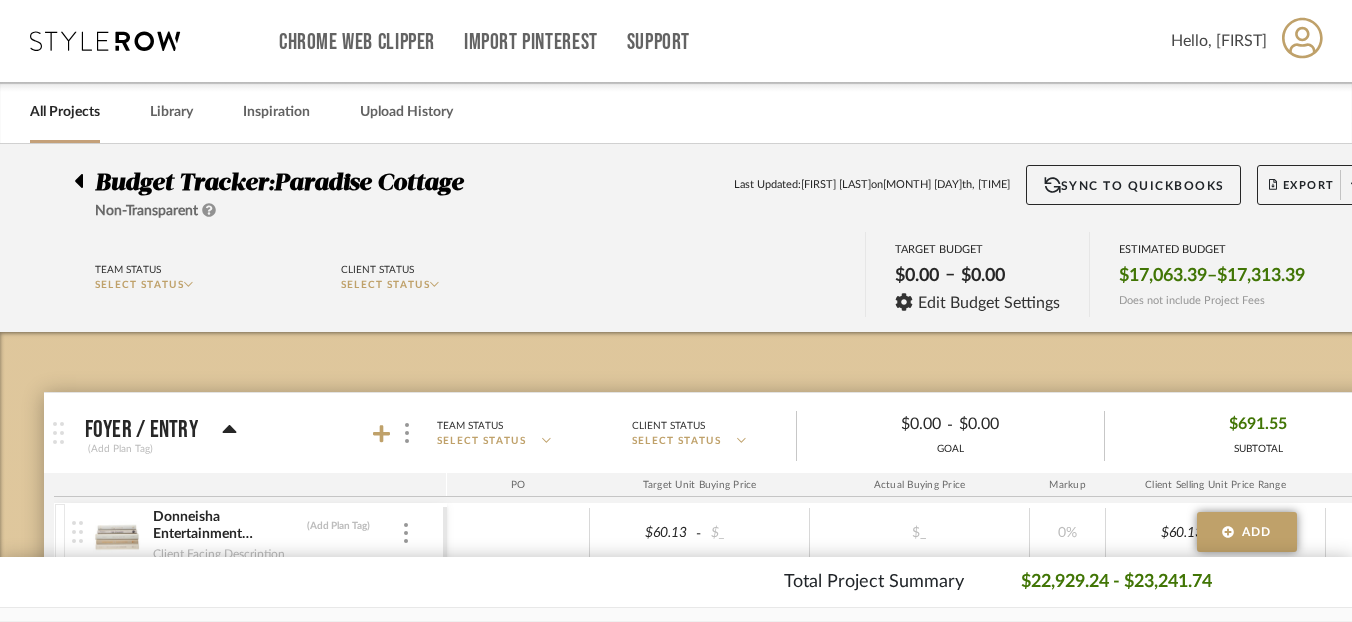 click at bounding box center (84, 177) 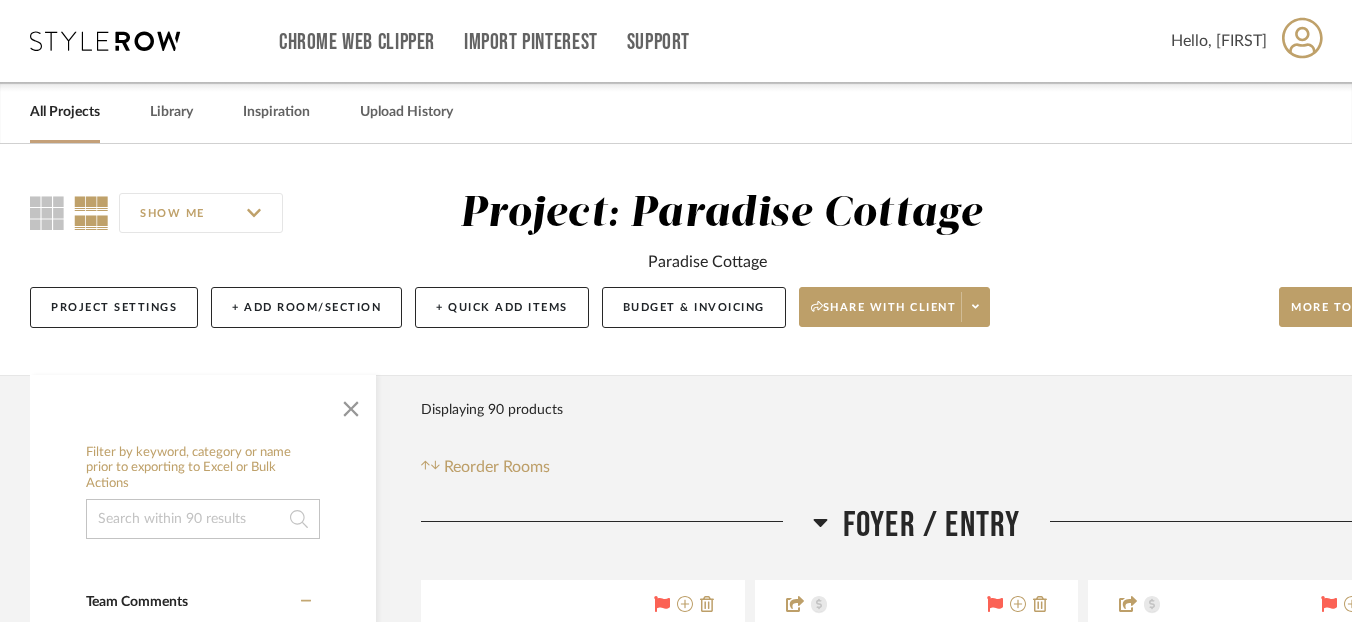 scroll, scrollTop: 0, scrollLeft: 88, axis: horizontal 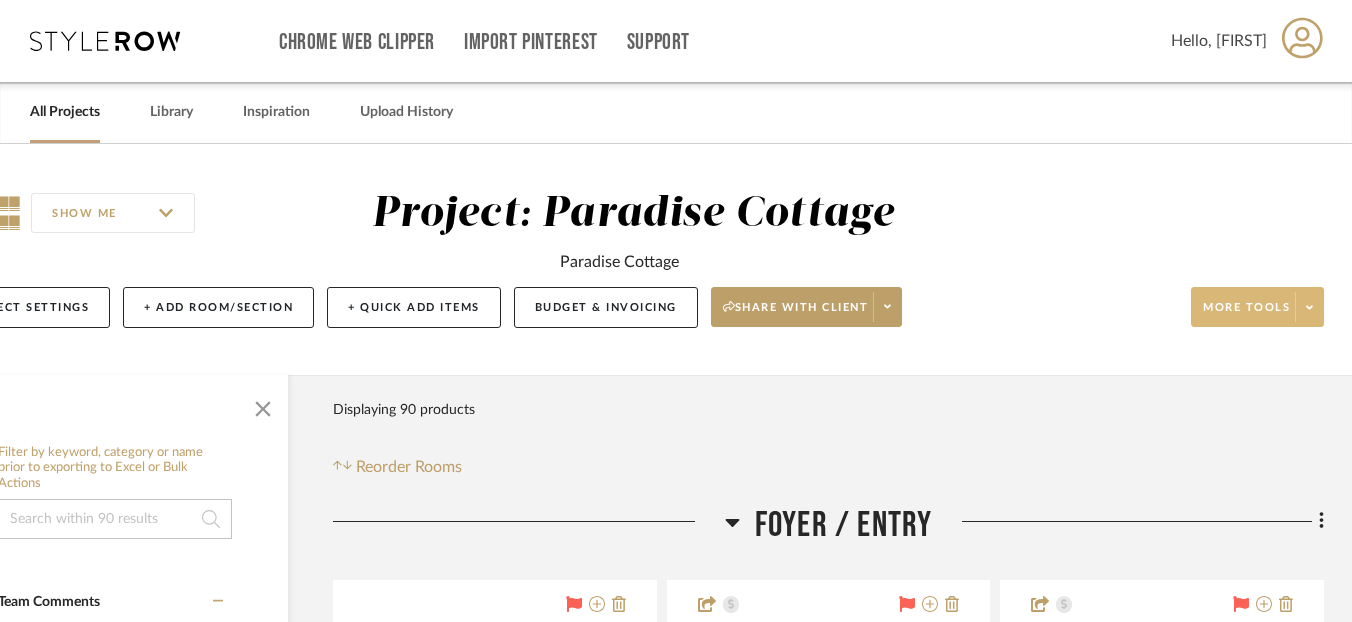 click on "More tools" at bounding box center [1246, 315] 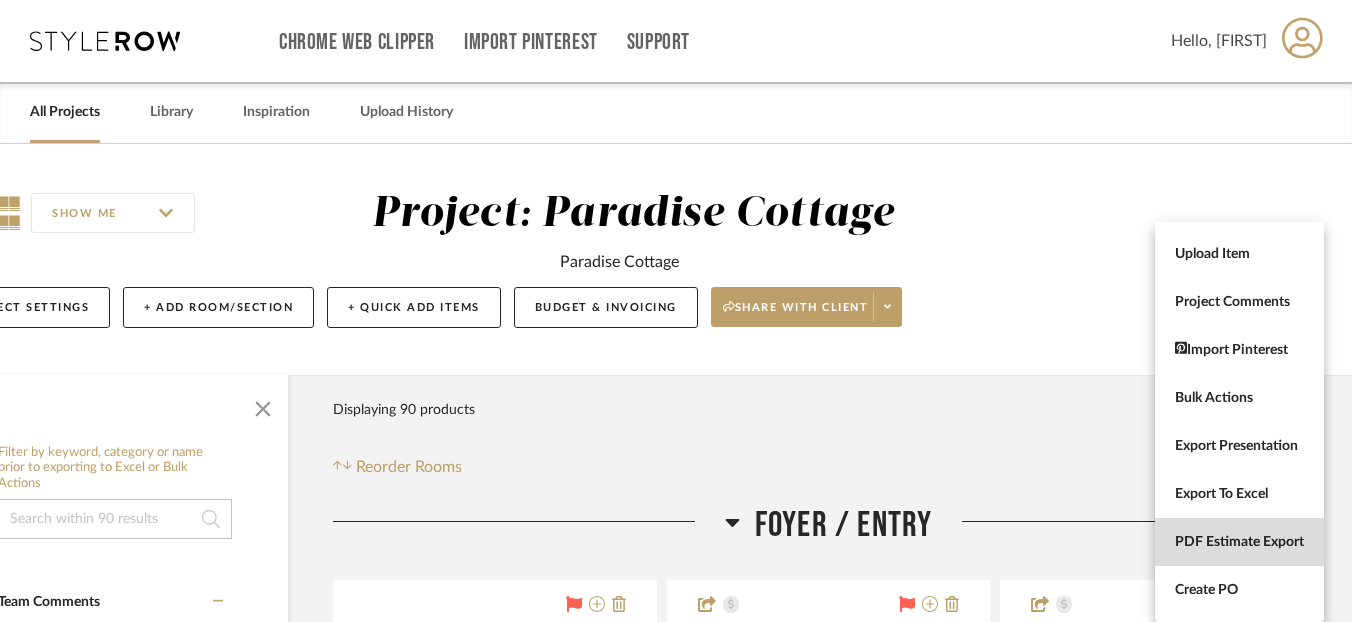 click on "PDF Estimate Export" at bounding box center (1239, 542) 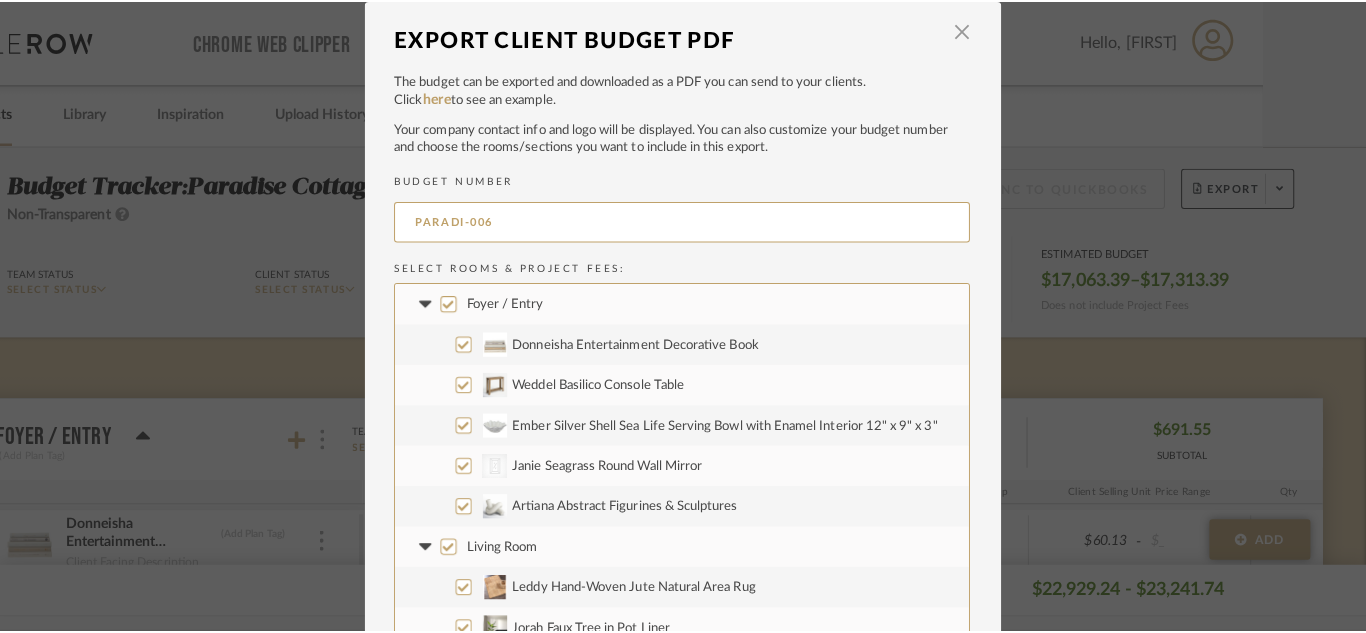 scroll, scrollTop: 0, scrollLeft: 0, axis: both 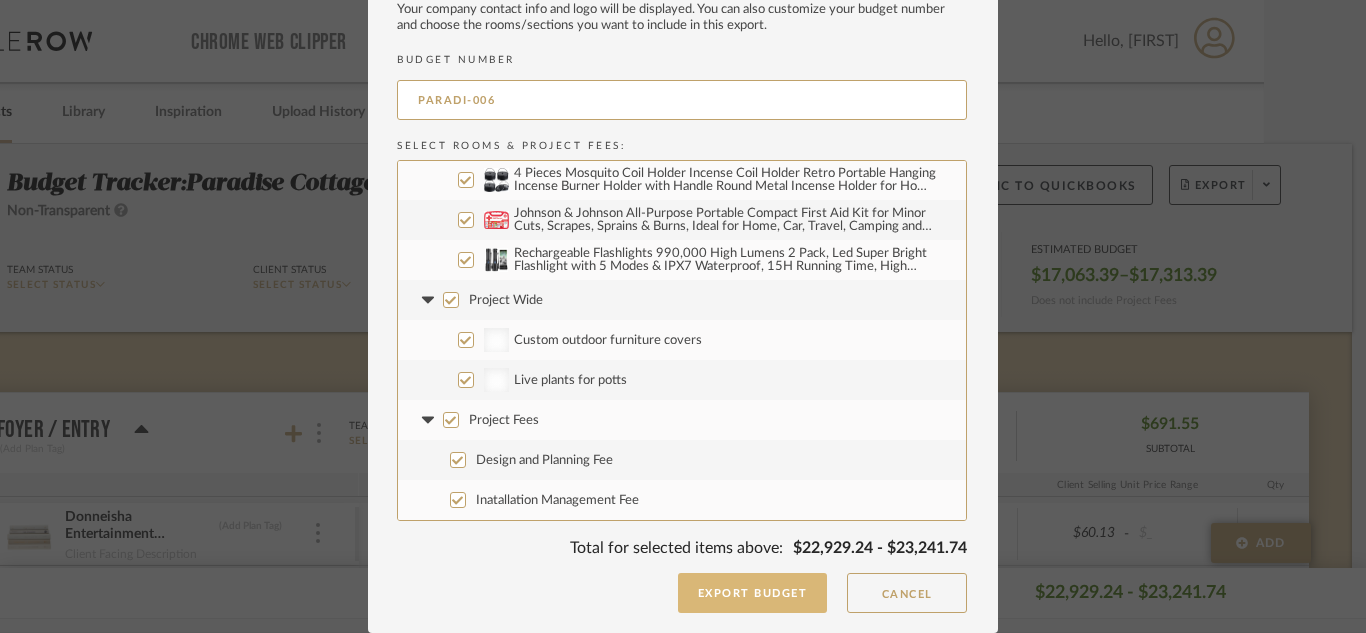 click on "Export Budget" at bounding box center [753, 593] 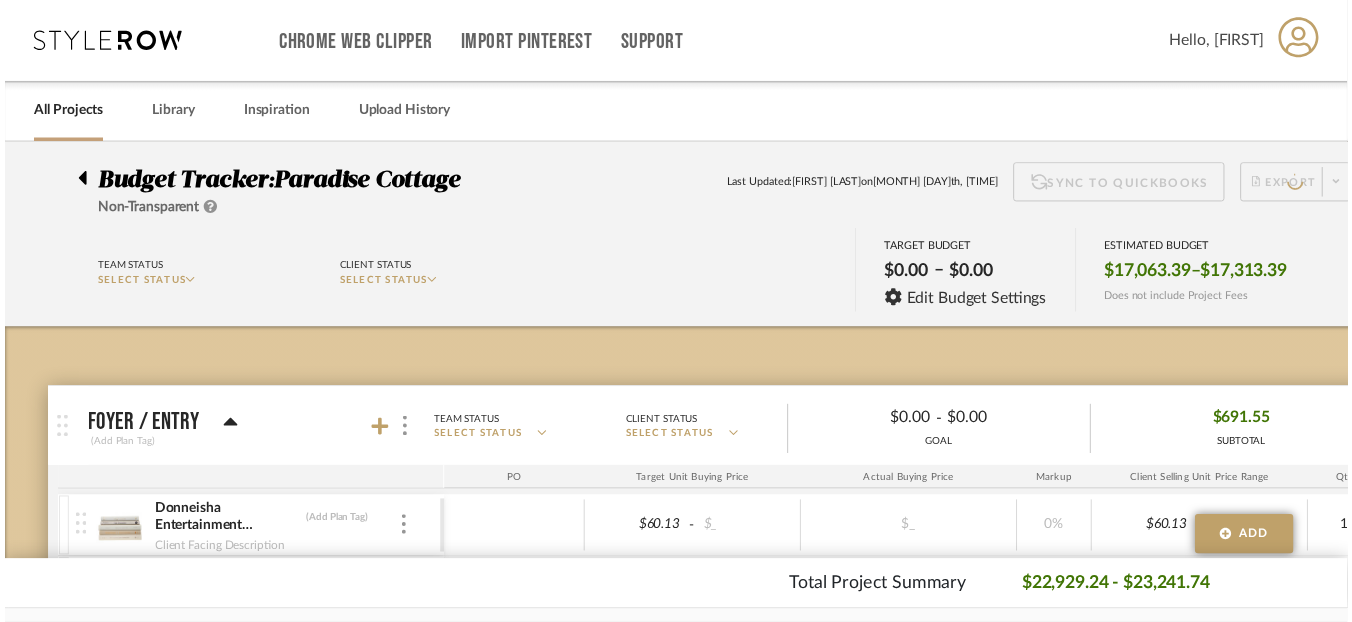 scroll, scrollTop: 0, scrollLeft: 88, axis: horizontal 